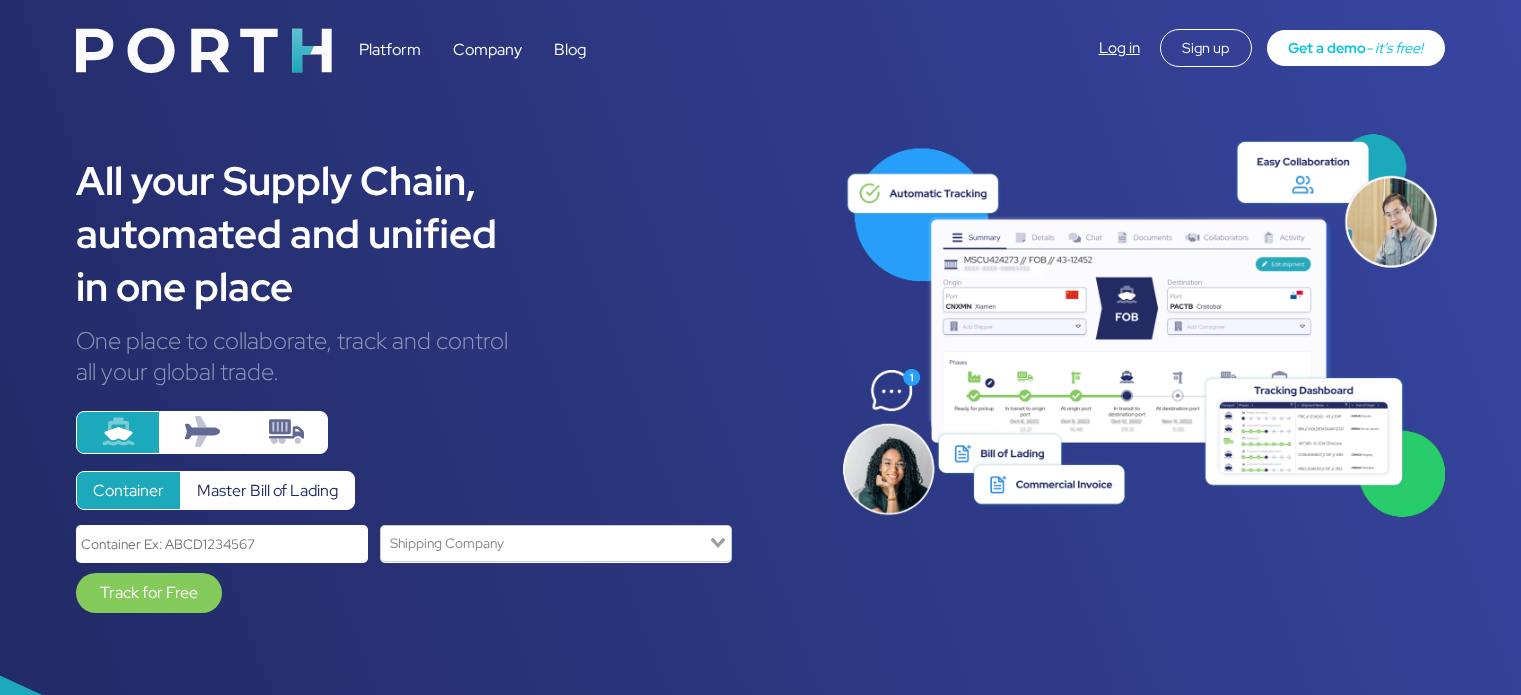 scroll, scrollTop: 0, scrollLeft: 0, axis: both 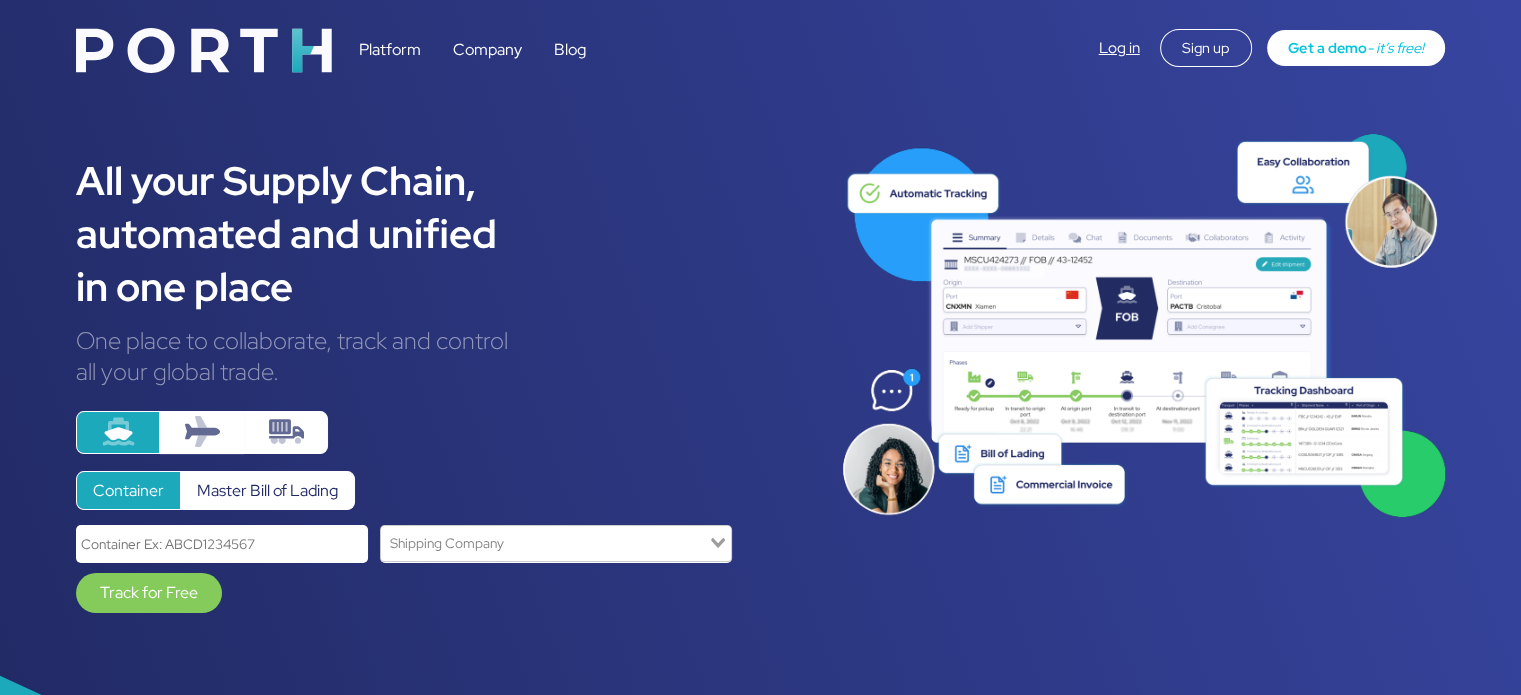 click on "Log in" at bounding box center (1119, 48) 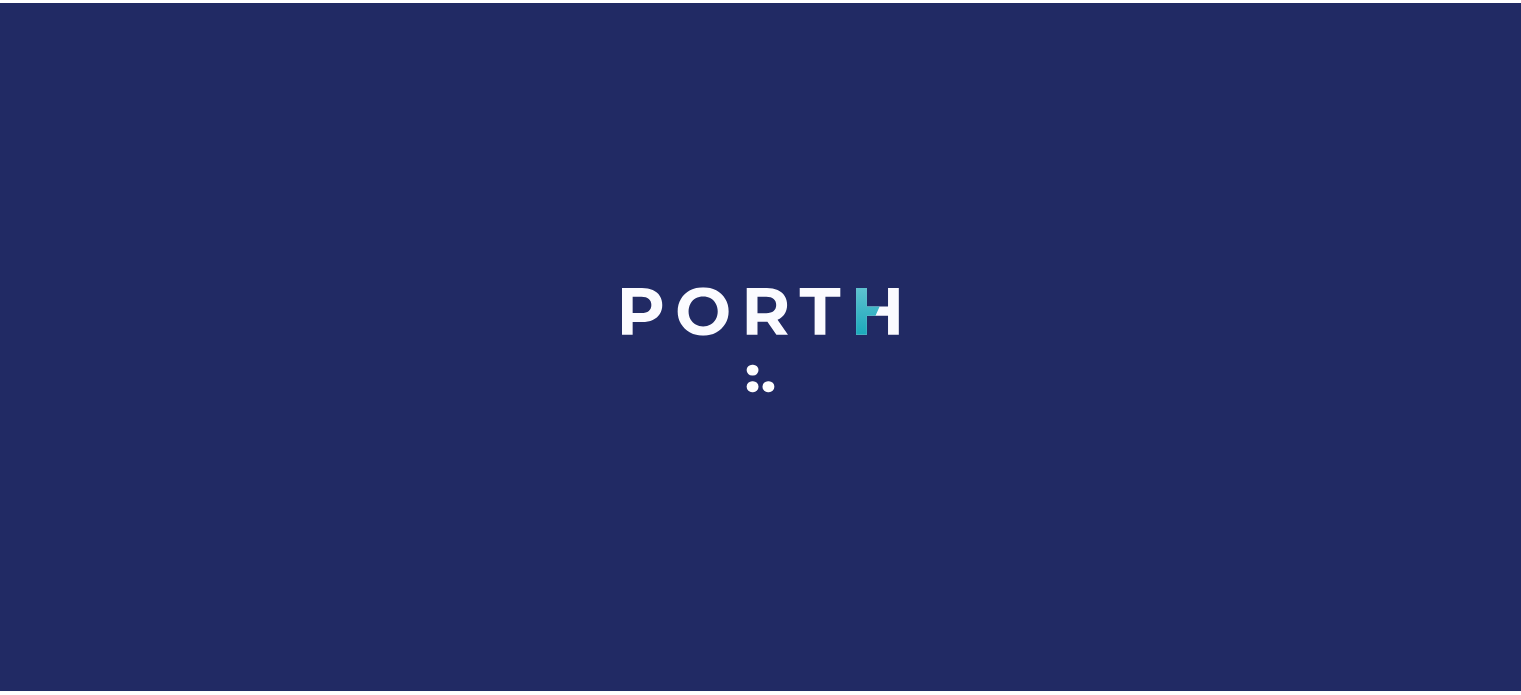 scroll, scrollTop: 0, scrollLeft: 0, axis: both 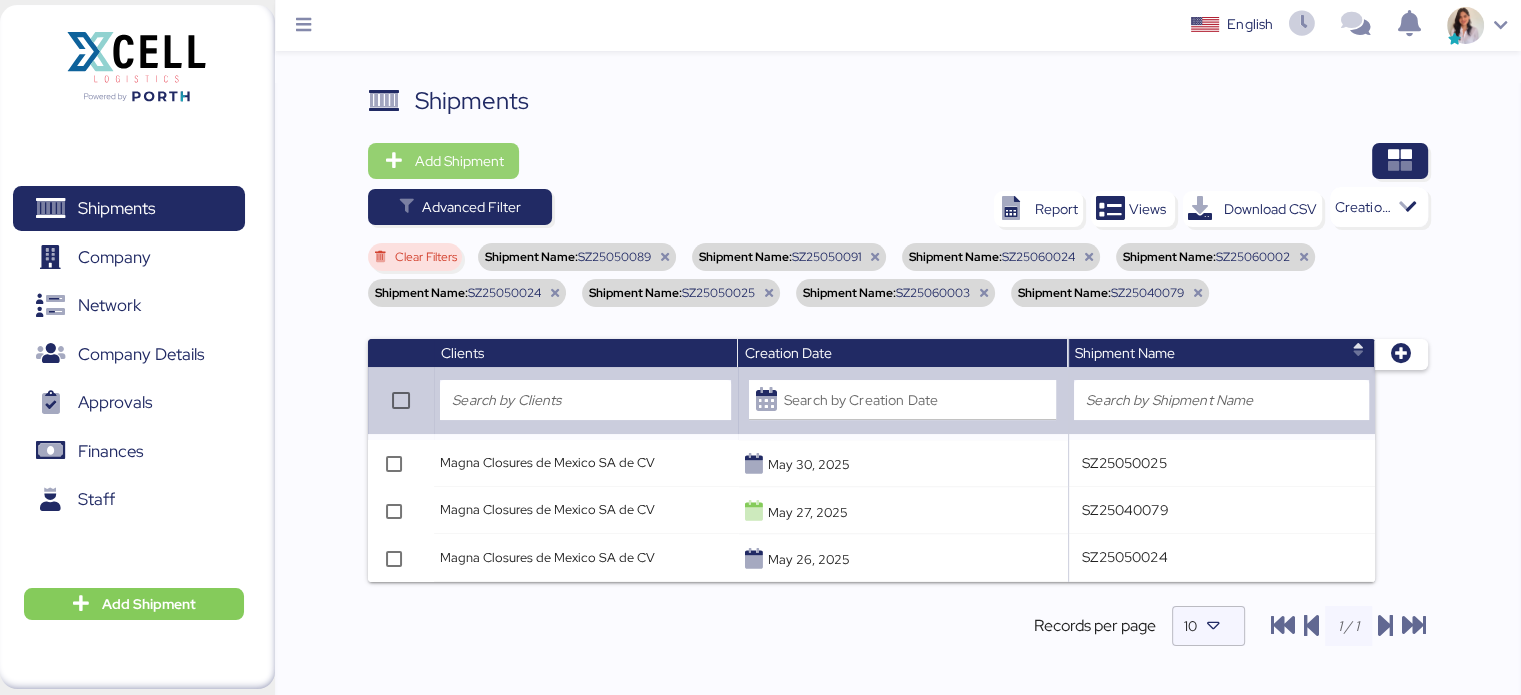 click on "Add Shipment" at bounding box center (458, 161) 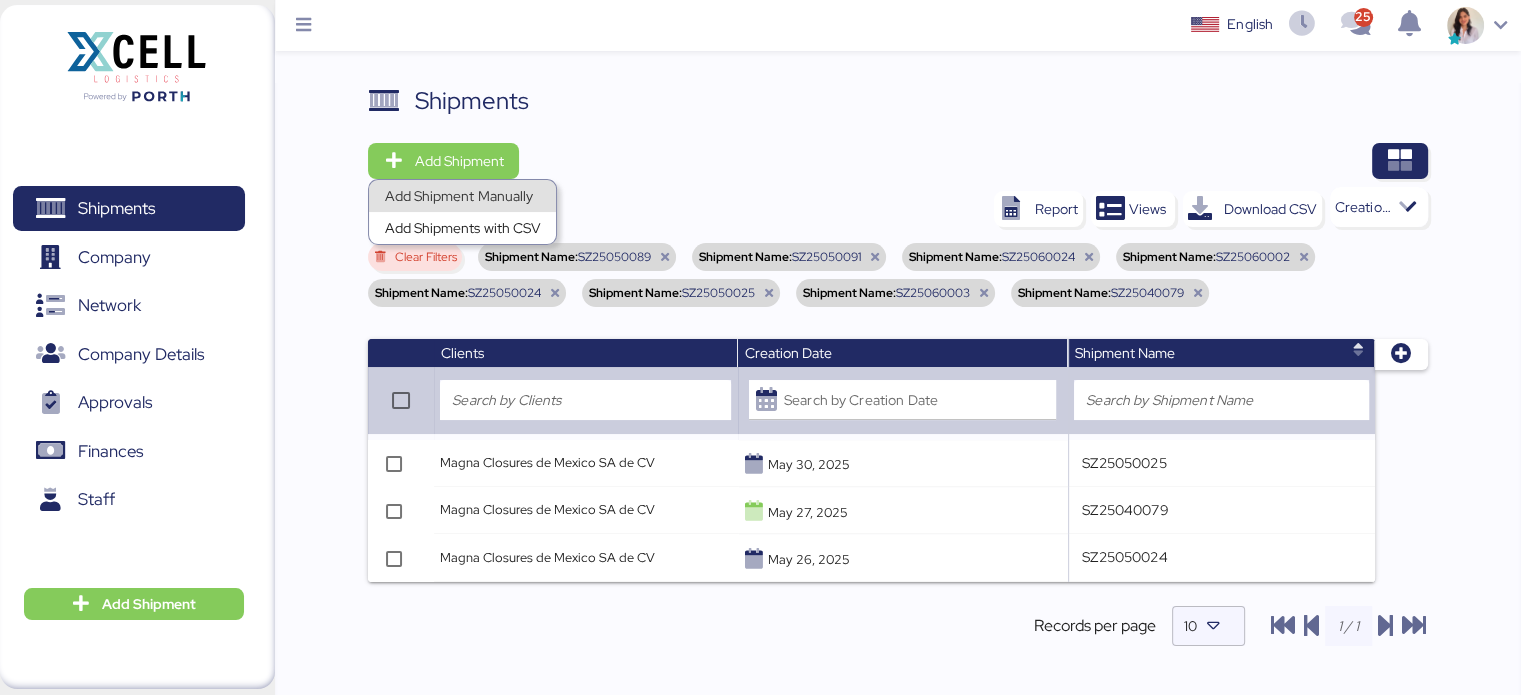 click on "Add Shipment Manually" at bounding box center [462, 196] 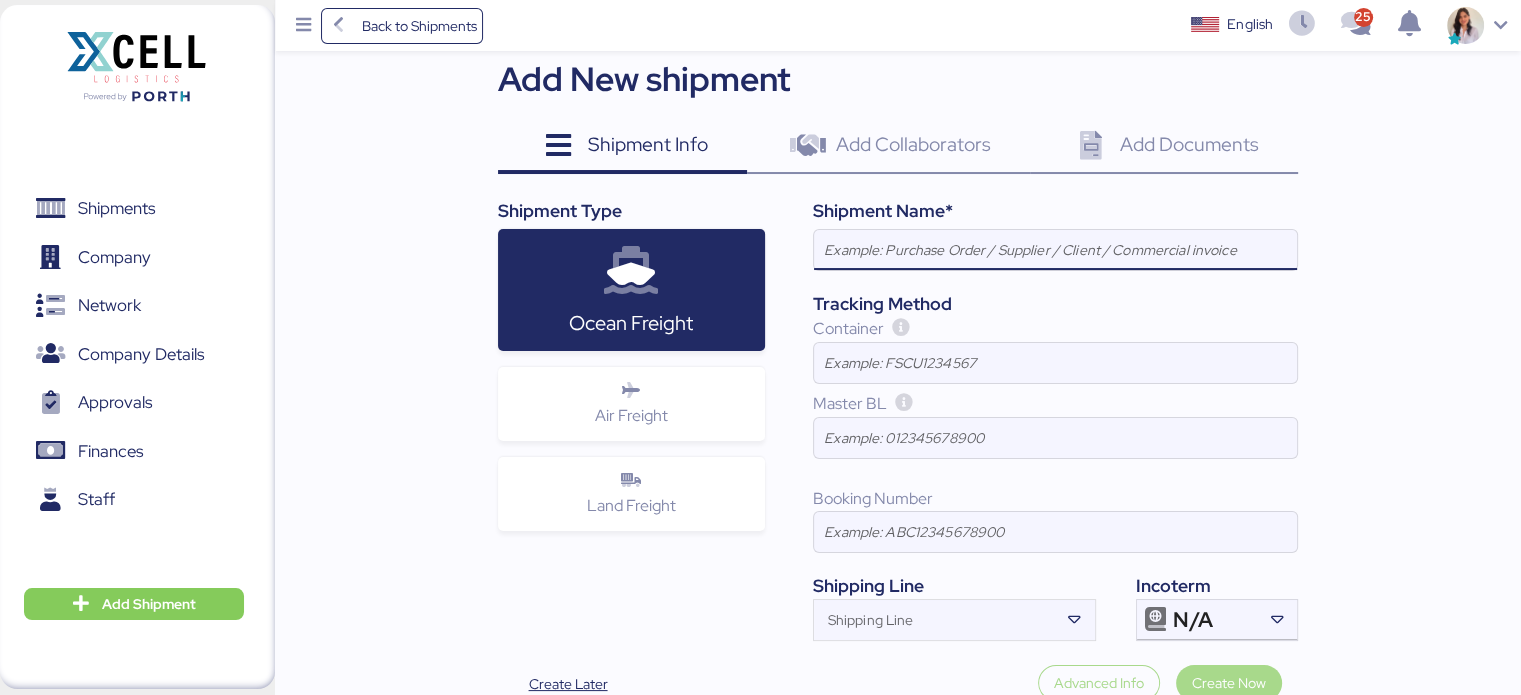 scroll, scrollTop: 108, scrollLeft: 0, axis: vertical 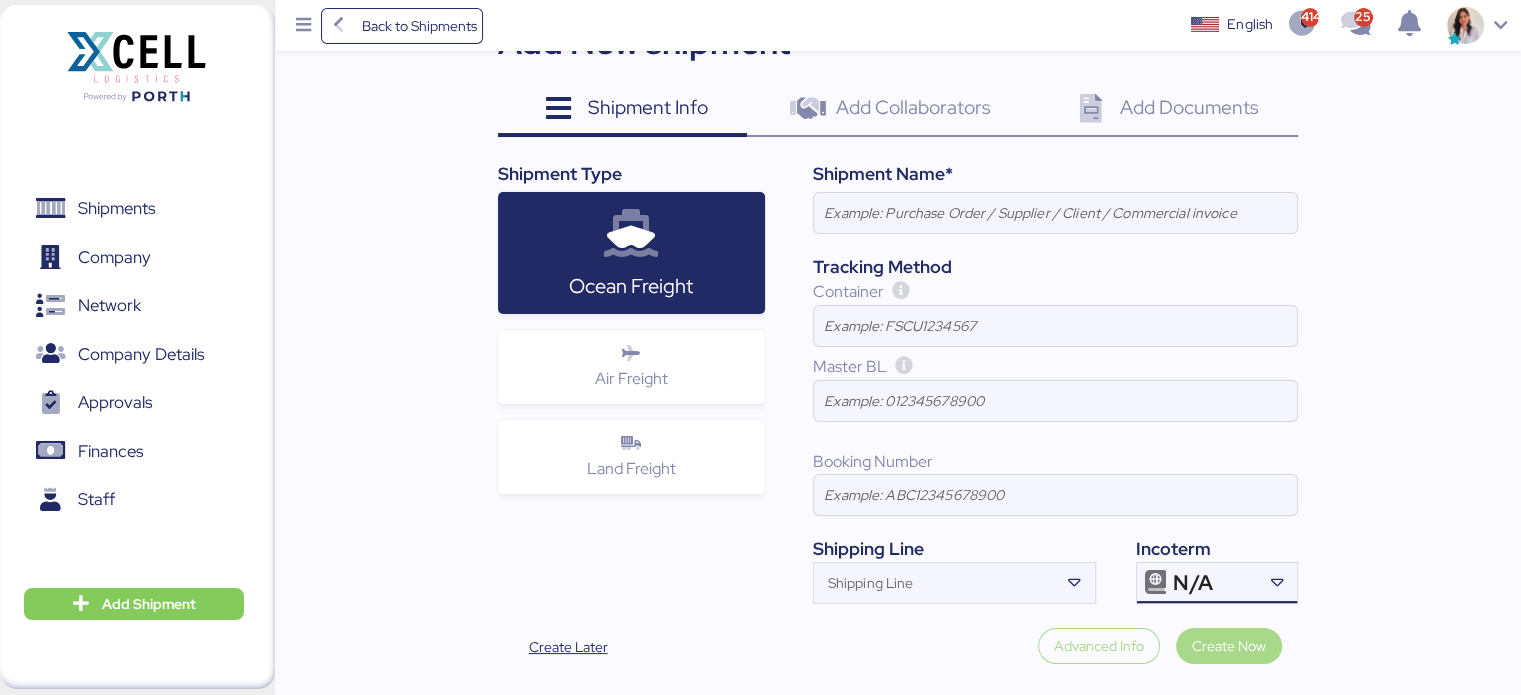 click on "N/A" at bounding box center (1192, 583) 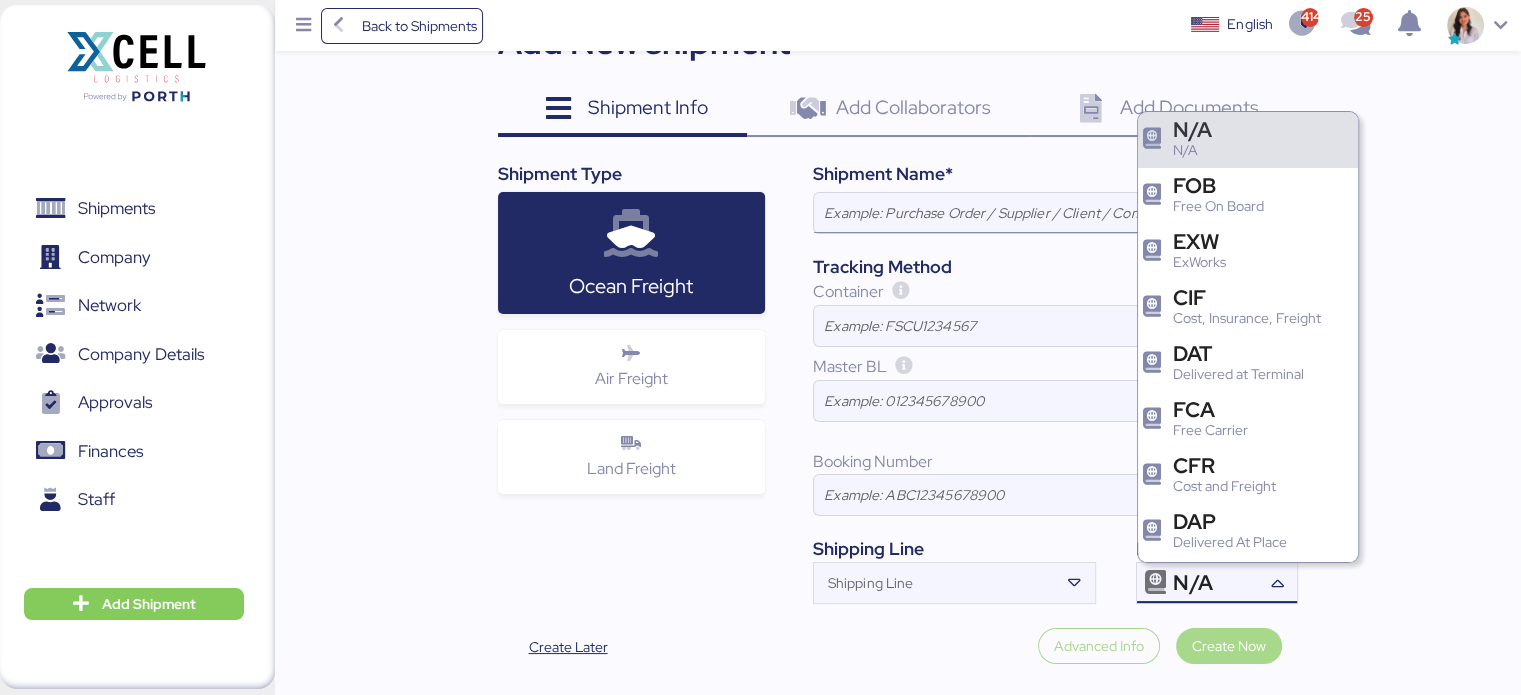 click at bounding box center (1055, 213) 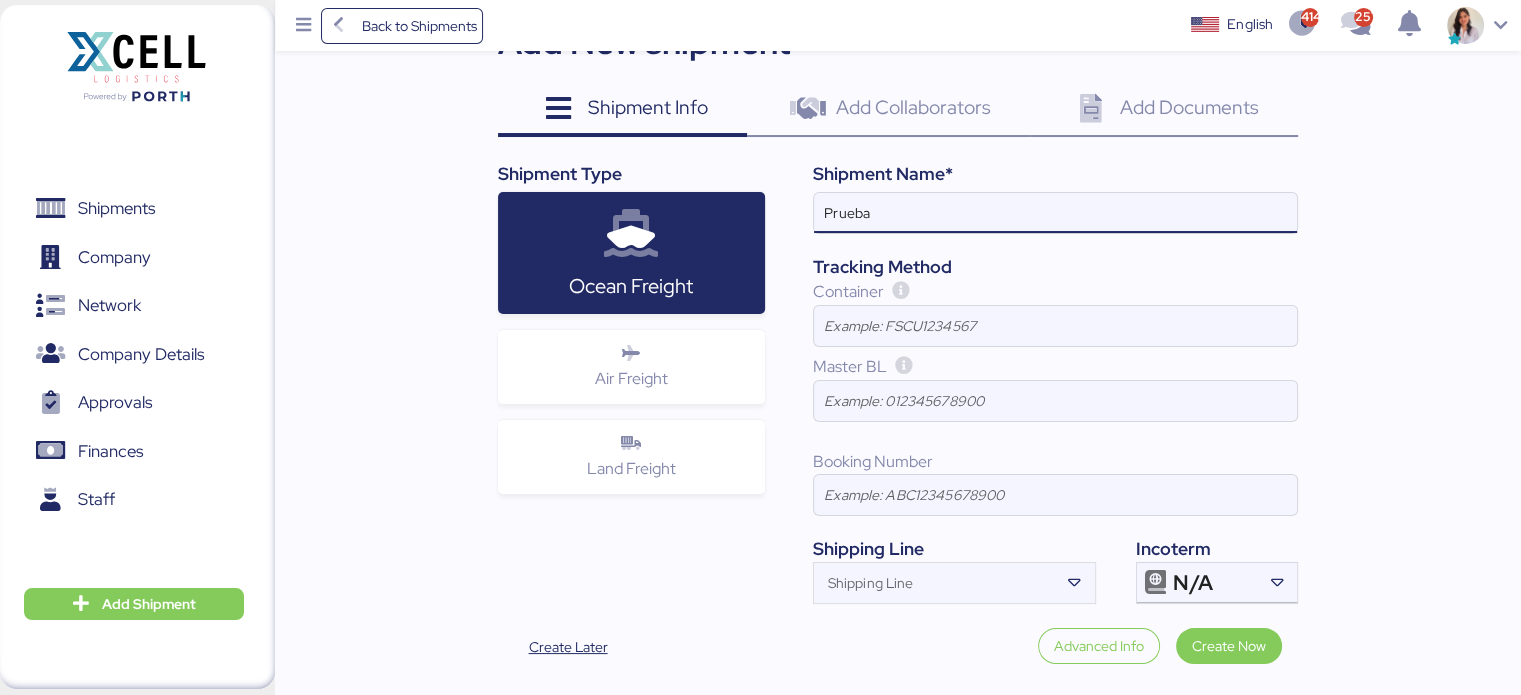 type on "Prueba" 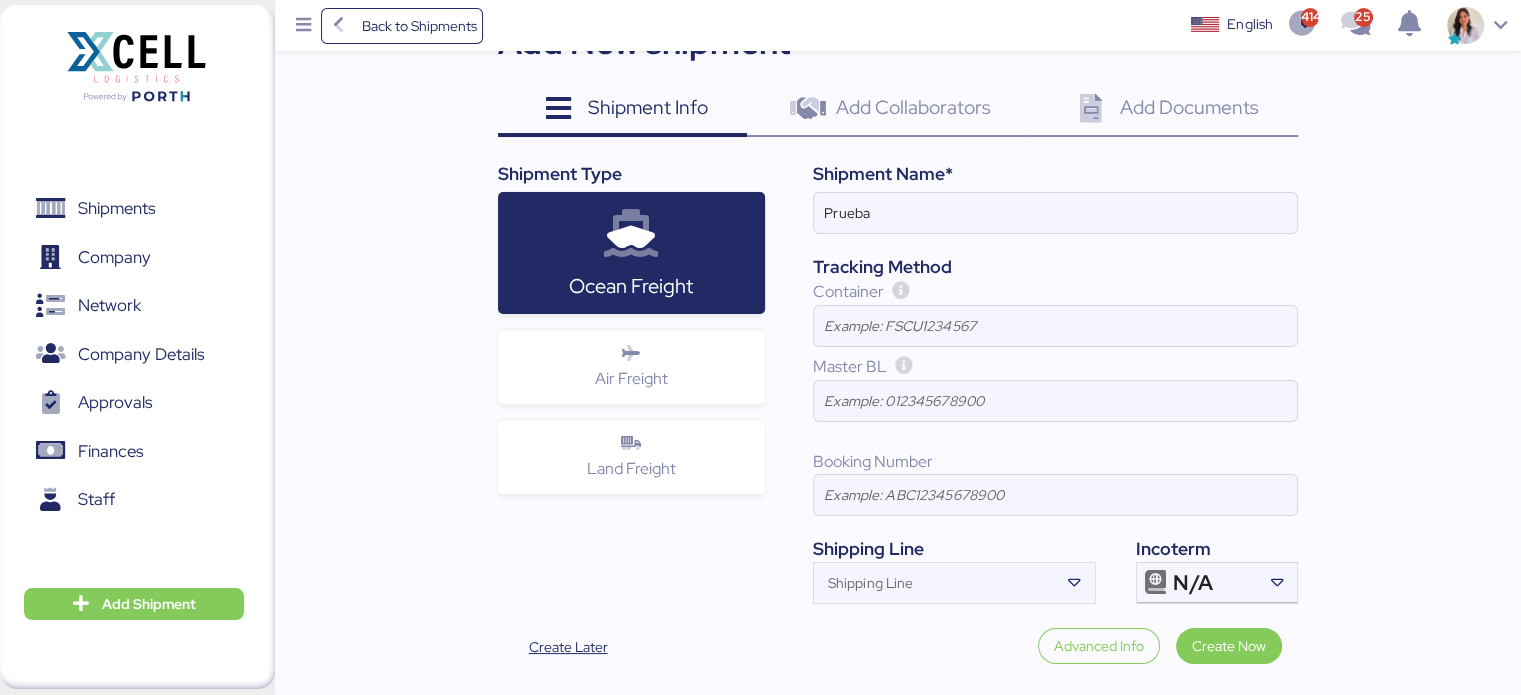 click on "Air Freight" at bounding box center (631, 367) 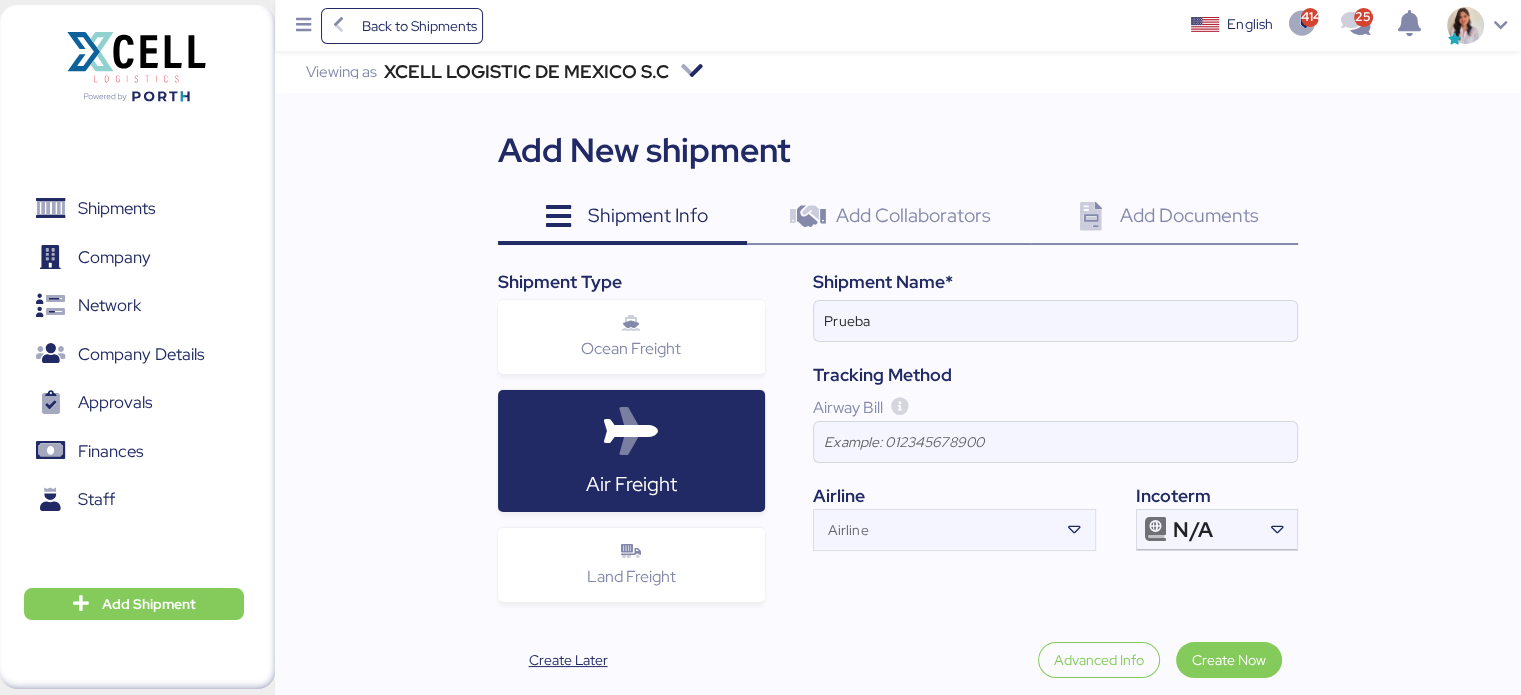 scroll, scrollTop: 0, scrollLeft: 0, axis: both 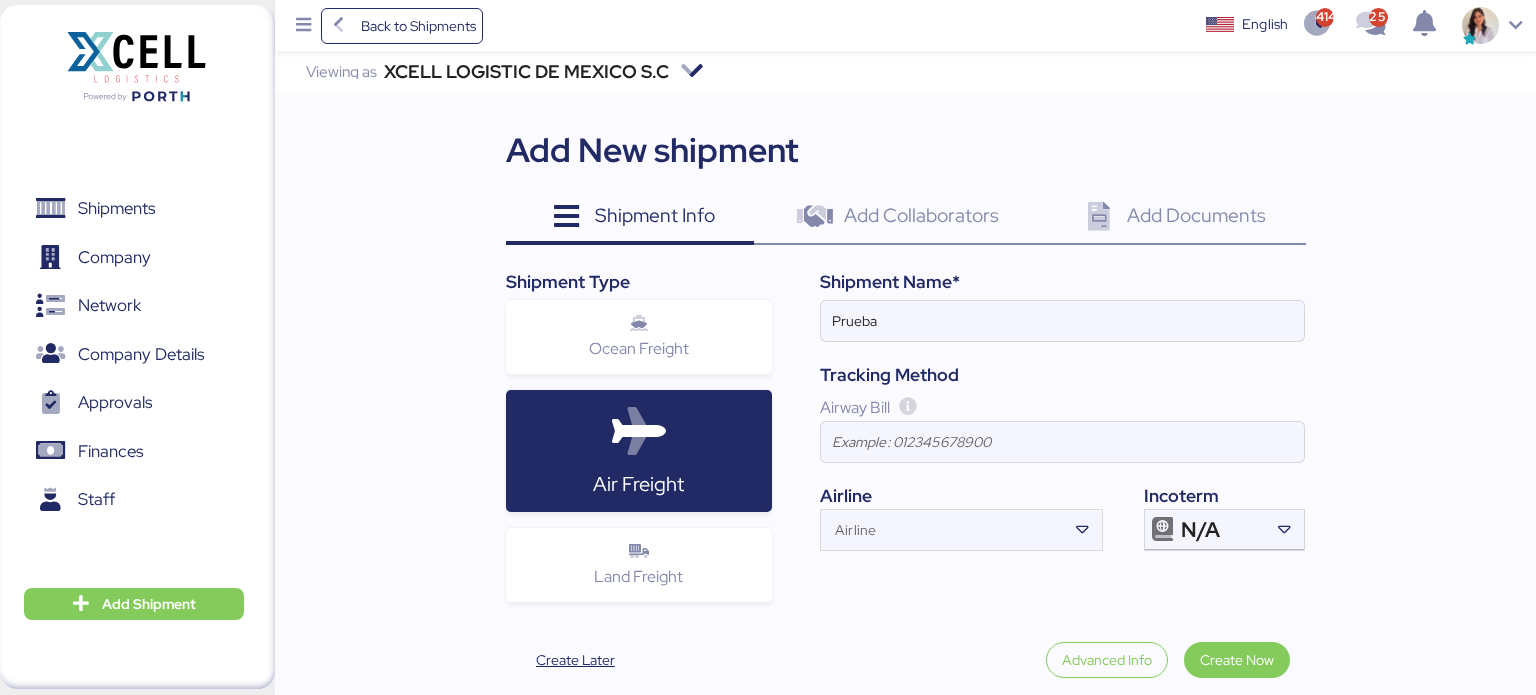 click on "Land Freight" at bounding box center (639, 348) 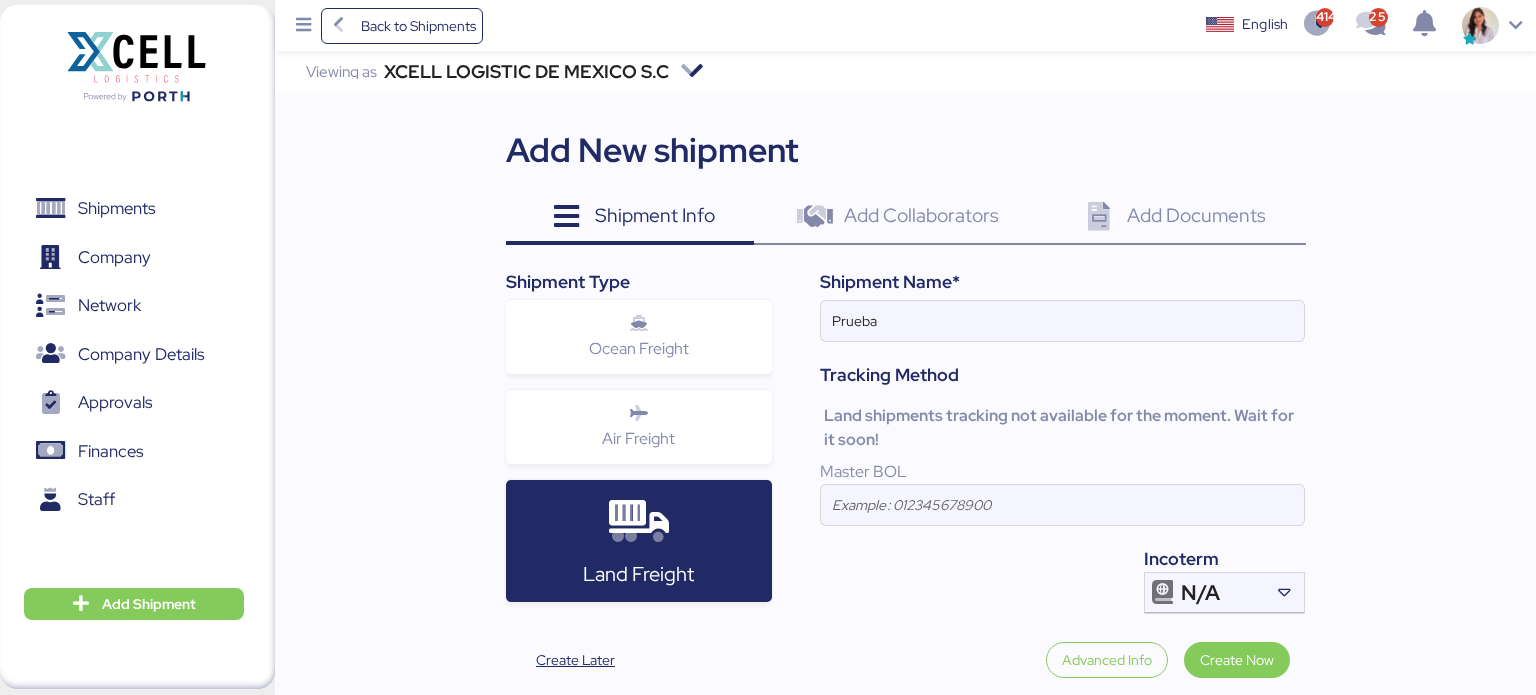 click on "Ocean Freight" at bounding box center [639, 337] 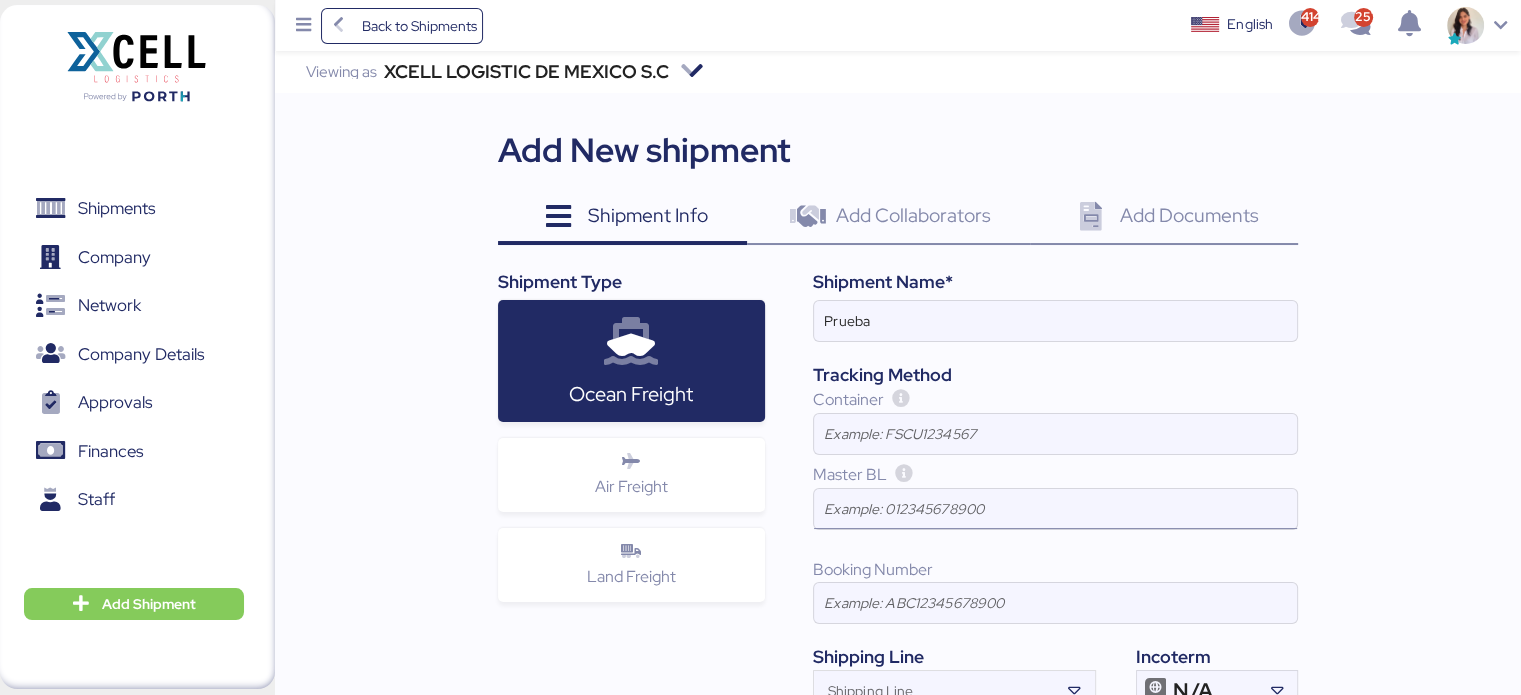 scroll, scrollTop: 108, scrollLeft: 0, axis: vertical 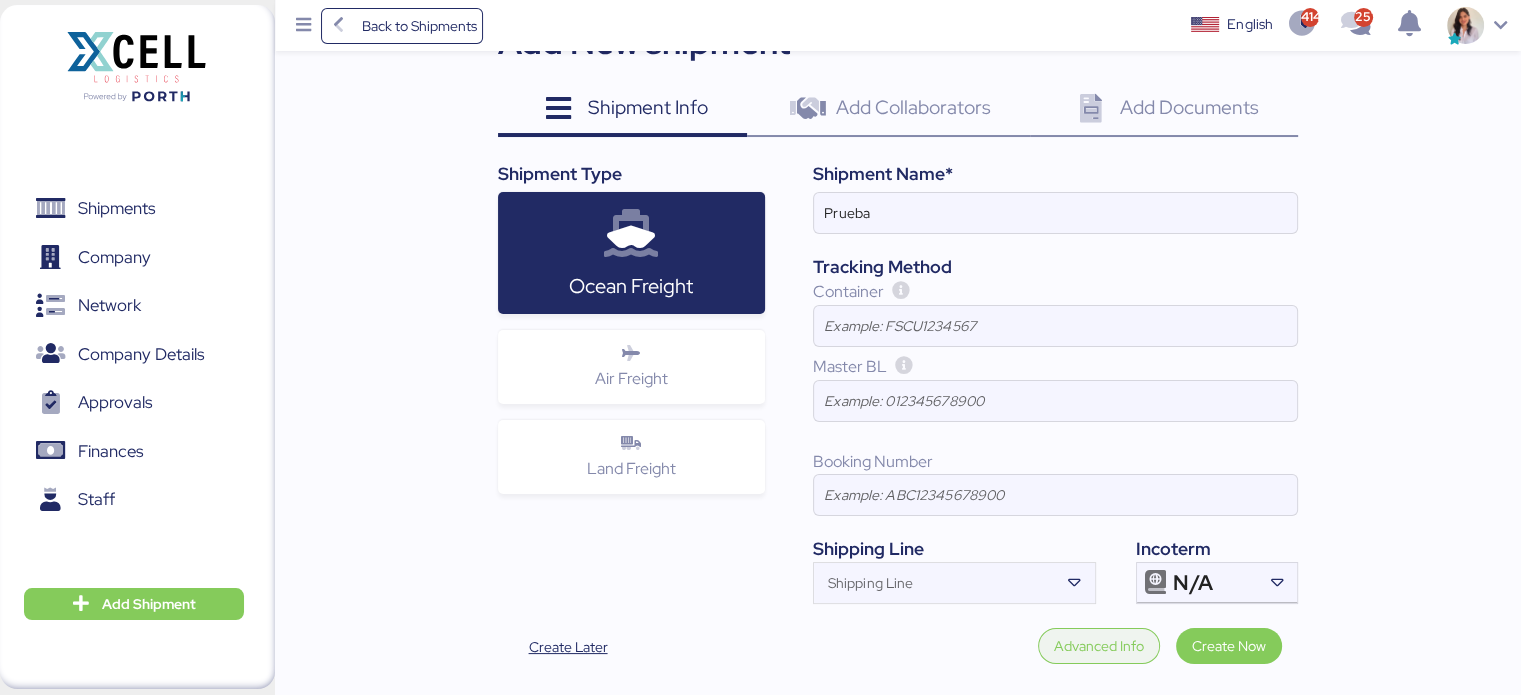click on "Advanced Info" at bounding box center [1099, 646] 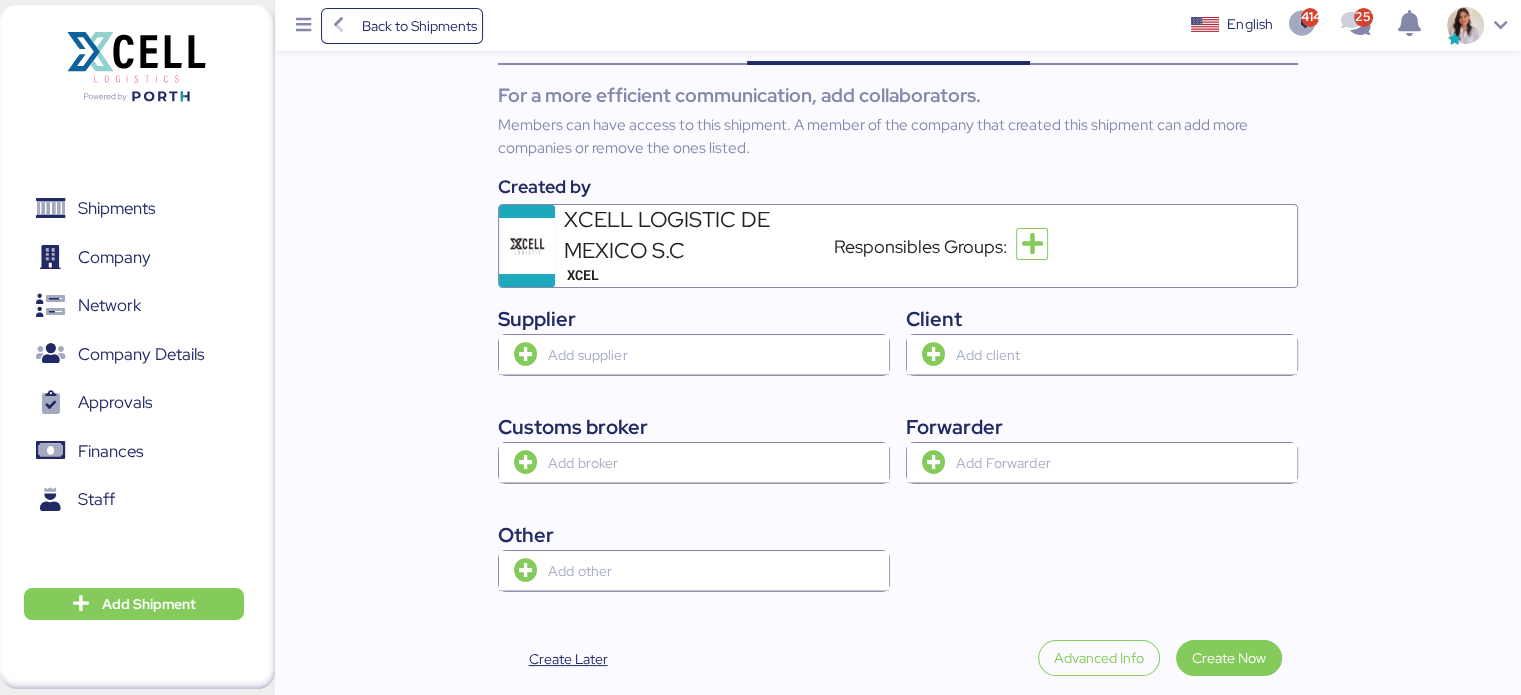 scroll, scrollTop: 191, scrollLeft: 0, axis: vertical 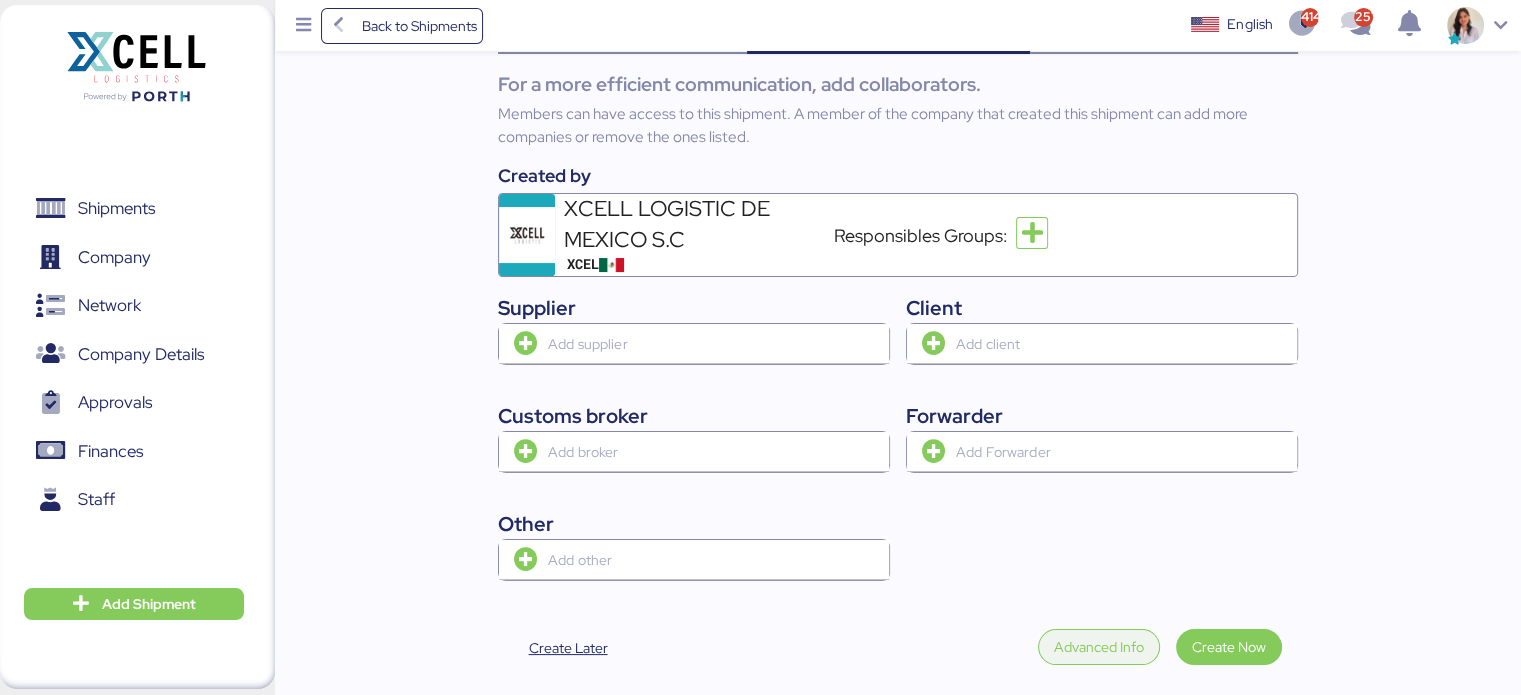 click on "Advanced Info" at bounding box center (1099, 647) 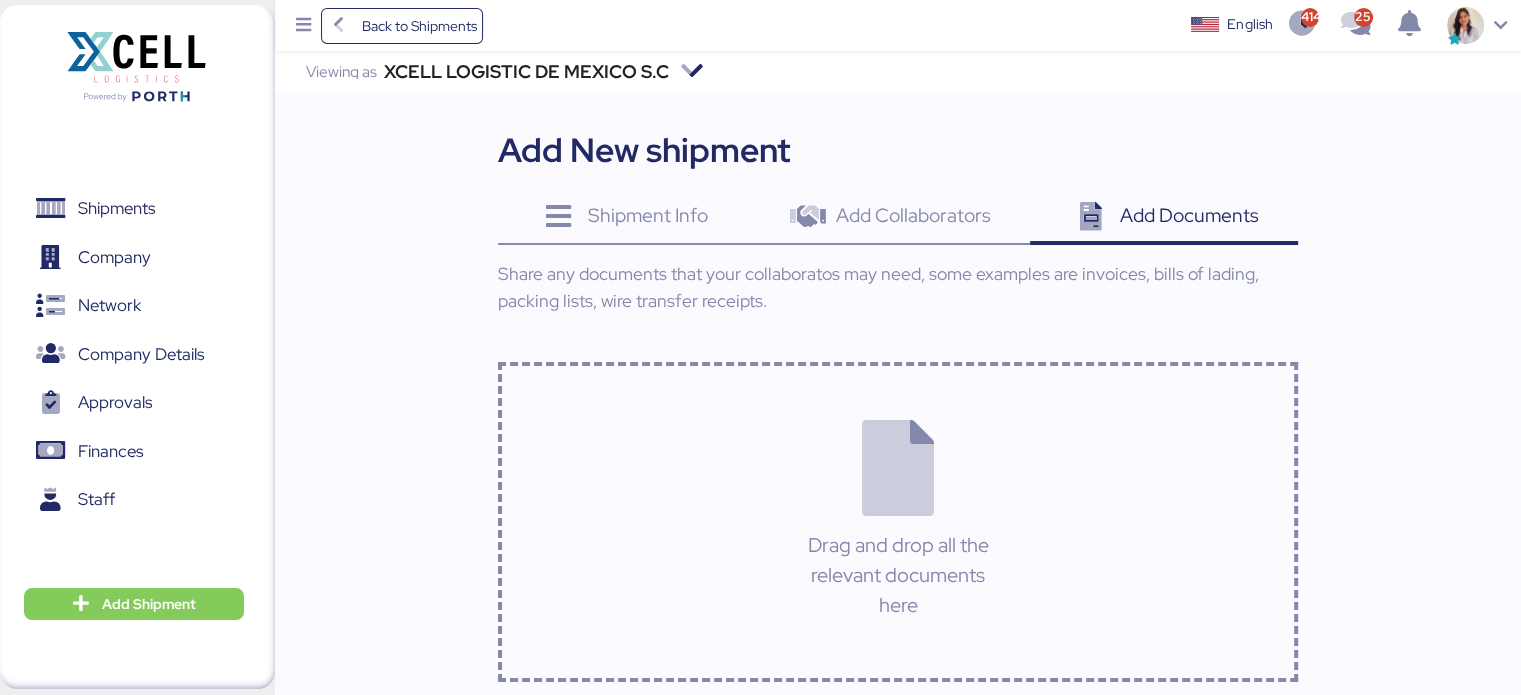 scroll, scrollTop: 78, scrollLeft: 0, axis: vertical 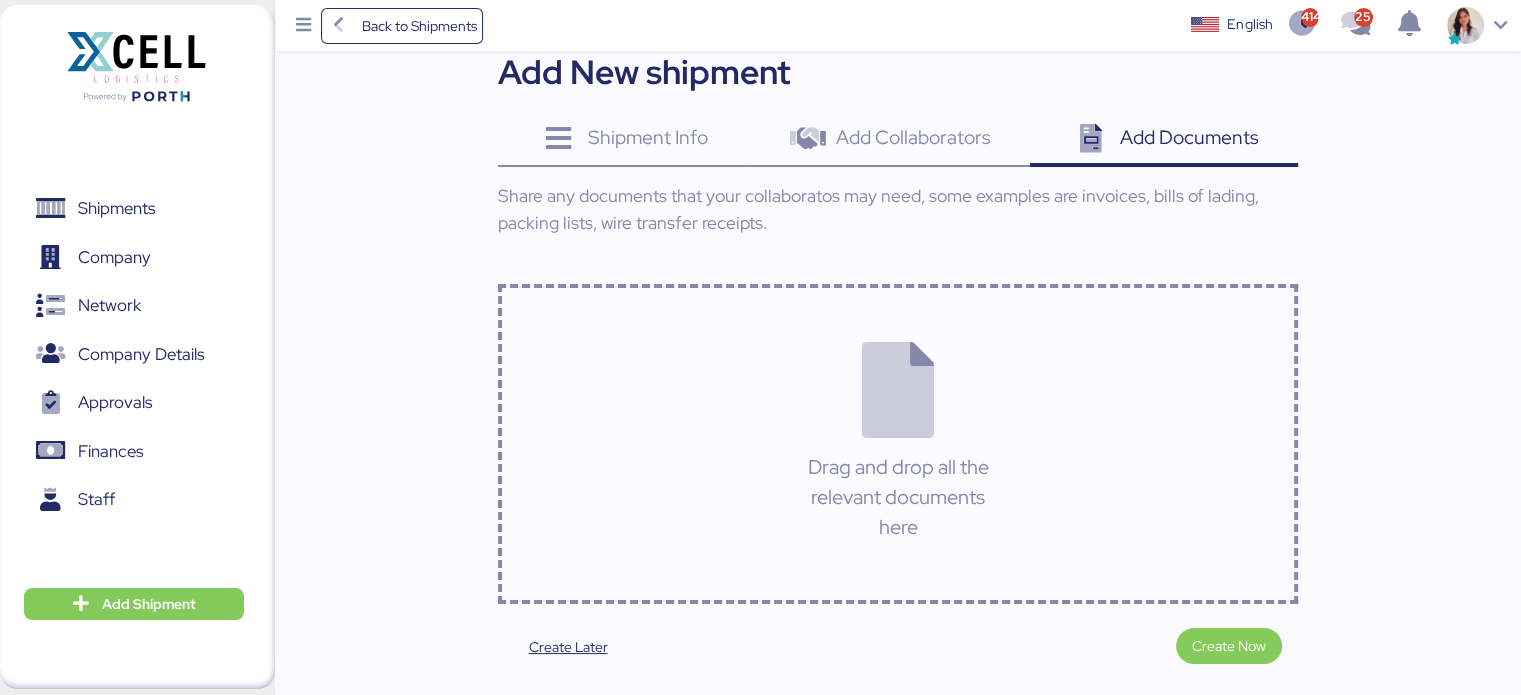 click on "Shipment Info 0" at bounding box center (622, 140) 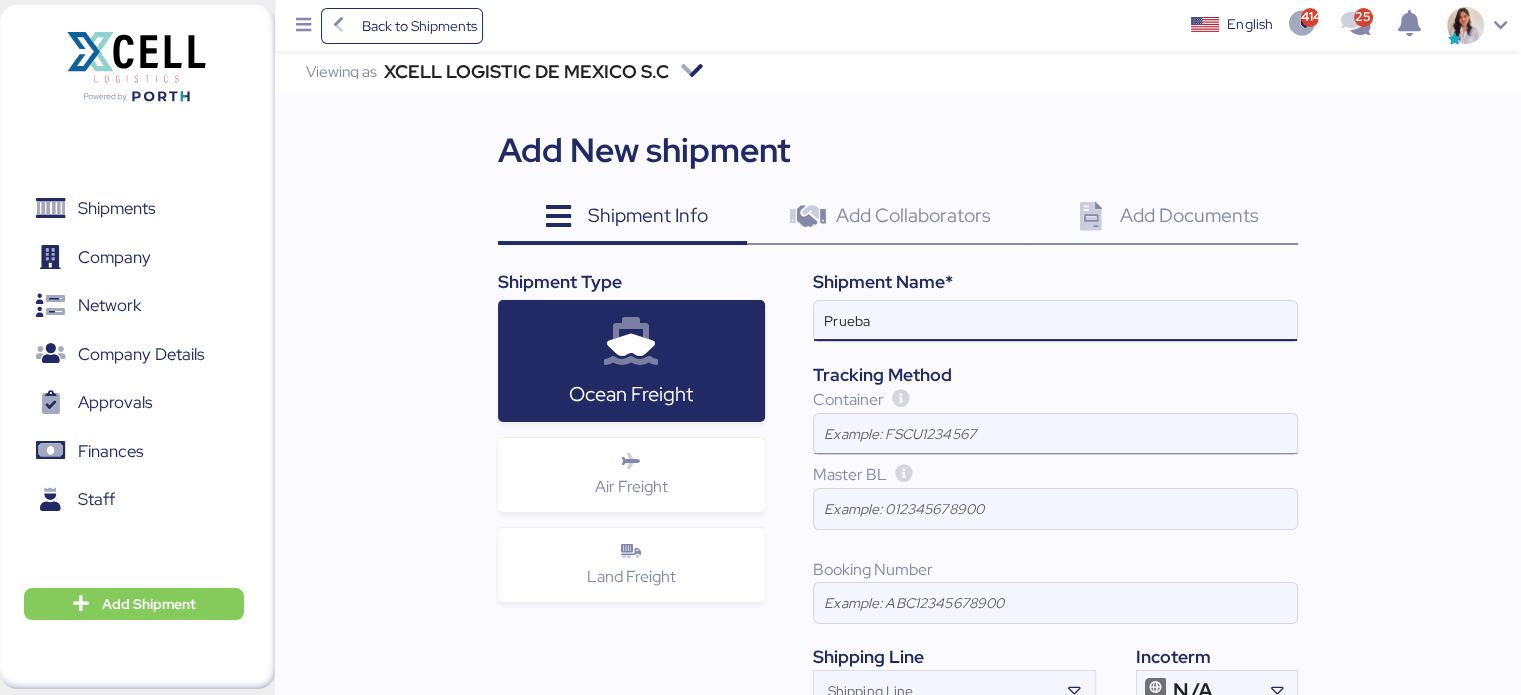 scroll, scrollTop: 108, scrollLeft: 0, axis: vertical 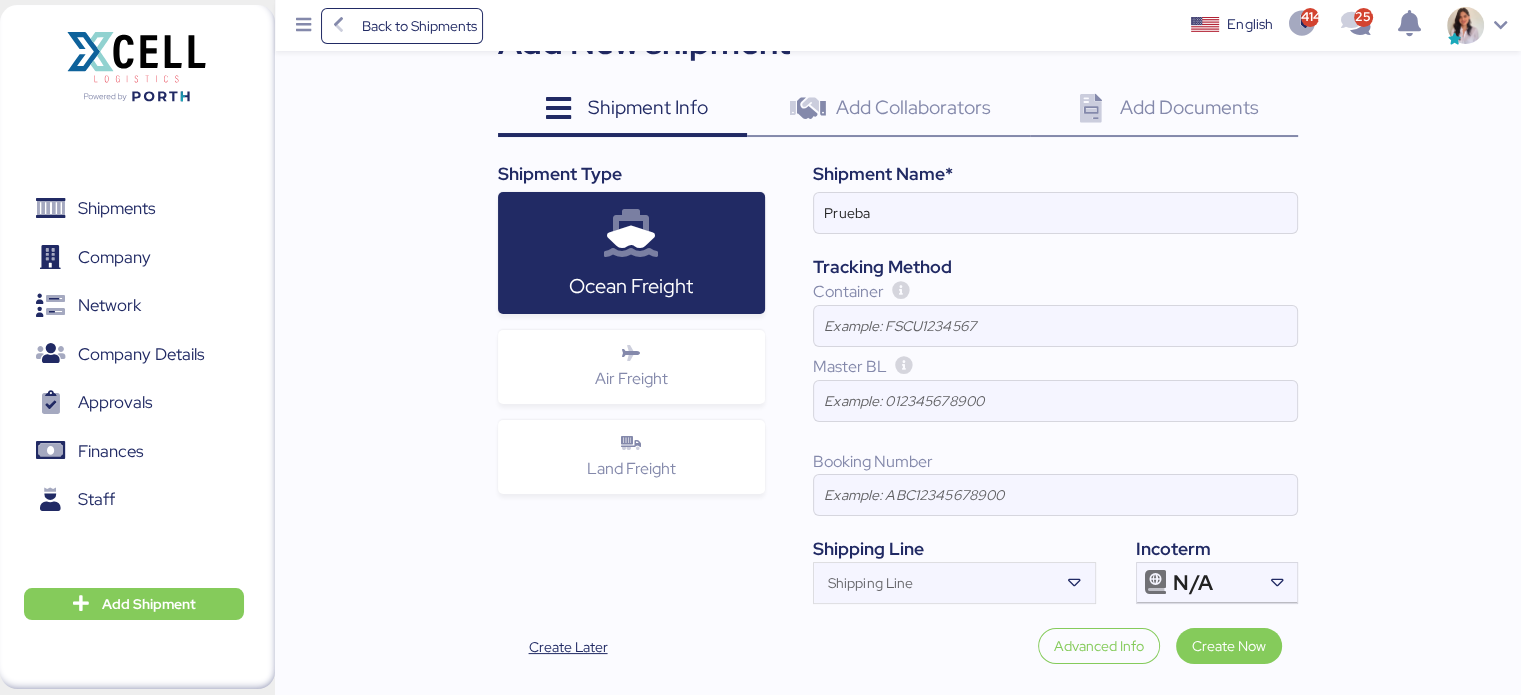 click on "Incoterm" at bounding box center [1217, 549] 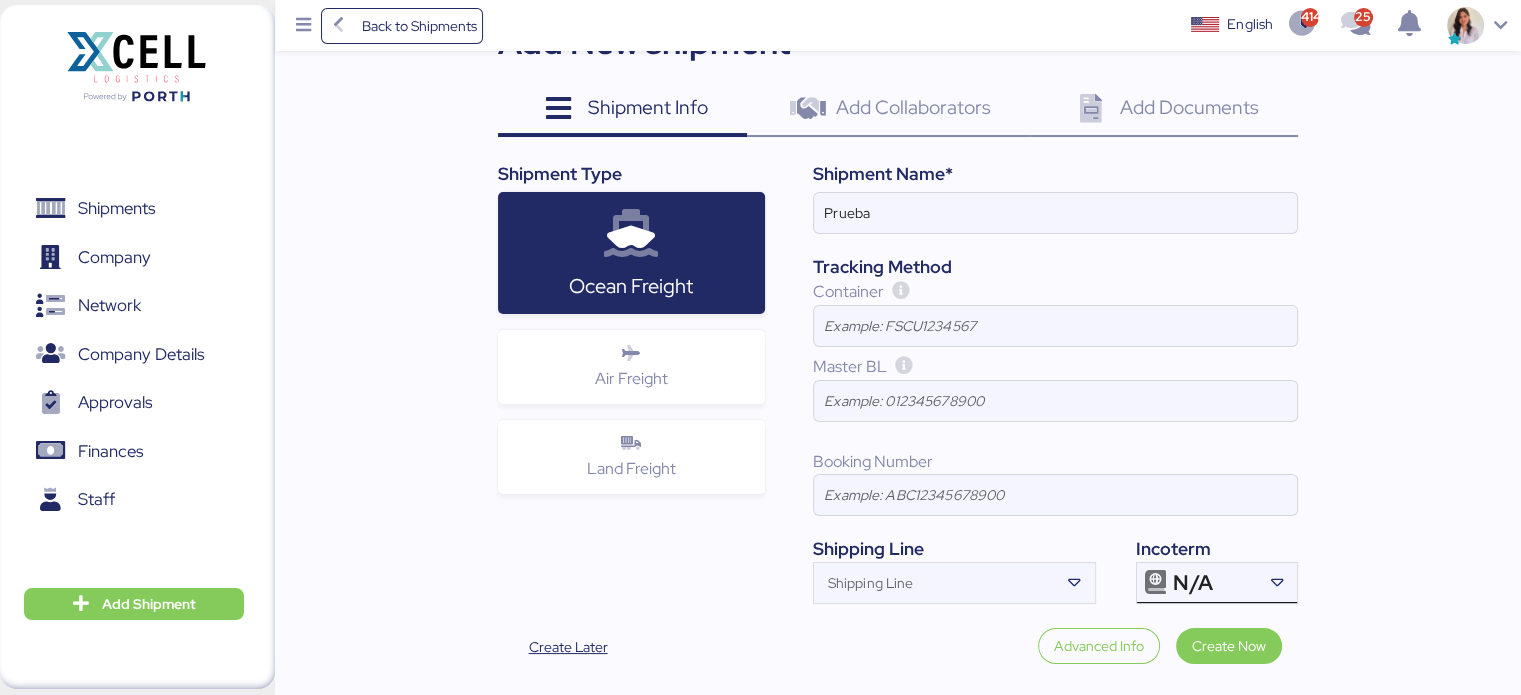 click on "N/A" at bounding box center (1214, 583) 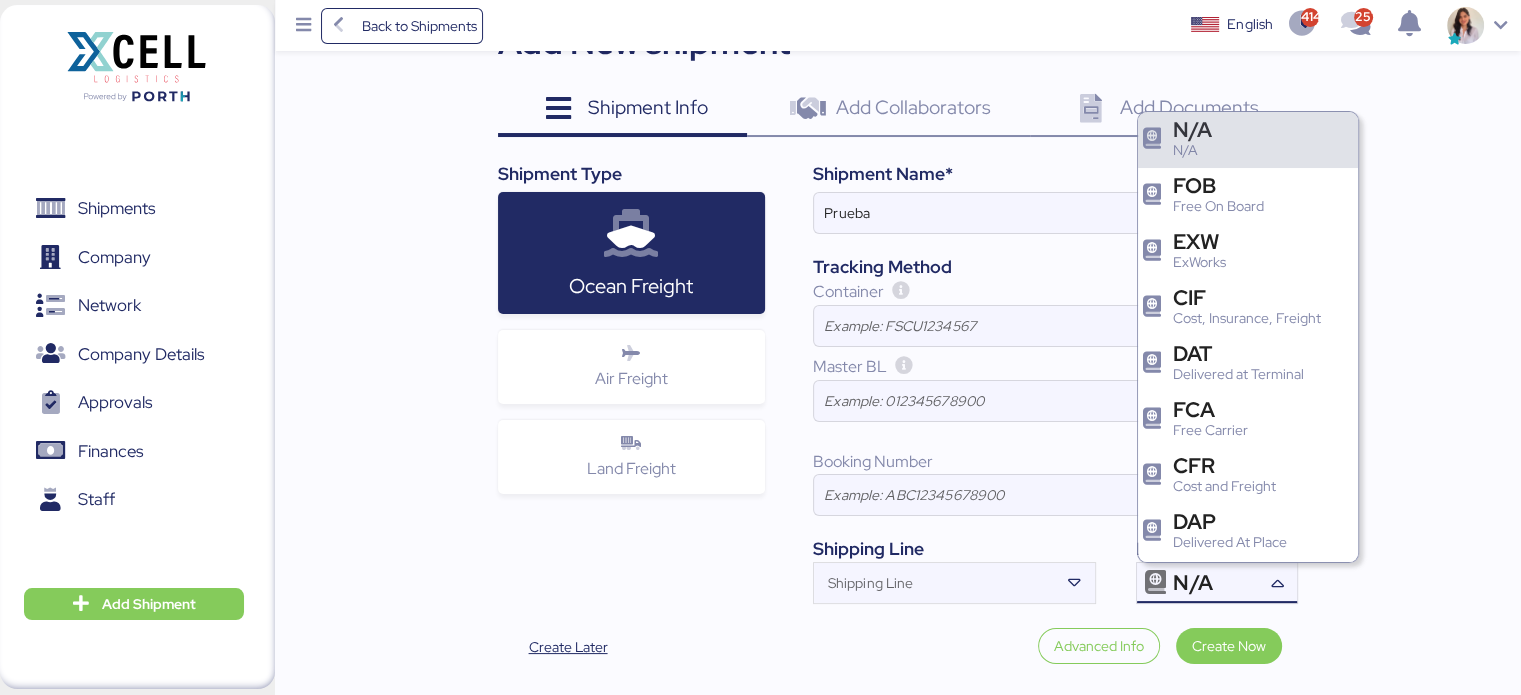 click on "XCELL LOGISTIC DE MEXICO S.C Viewing as XCELL LOGISTIC DE MEXICO S.C         Add New shipment   Shipment Info 0   Add Collaborators 0   Add Documents 0 Shipment Type   Ocean Freight   Air Freight   Land Freight Shipment Name* Prueba Tracking Method Container   Master BL   Booking Number Shipping Line Shipping Line   Incoterm   N/A   Create Later Advanced Info Create Now" at bounding box center (898, 311) 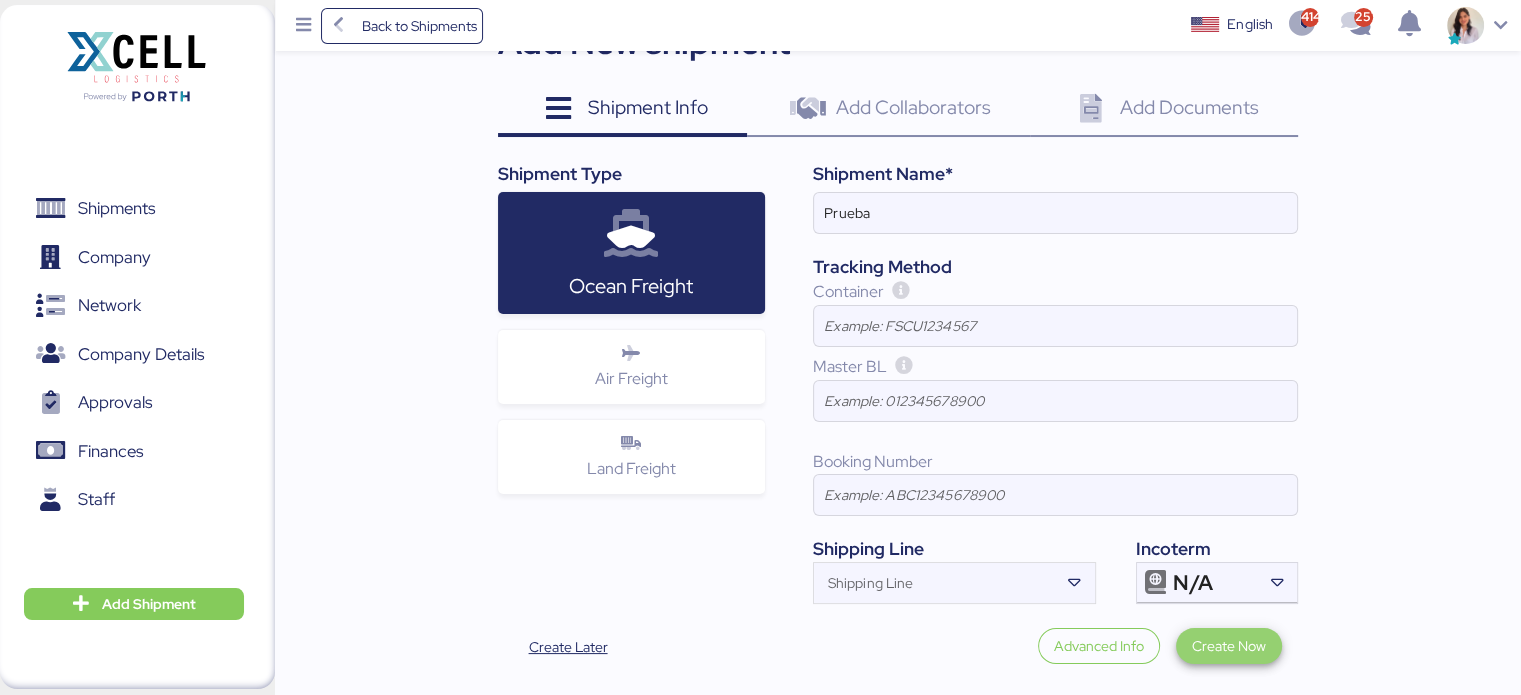 click on "Create Now" at bounding box center [1229, 646] 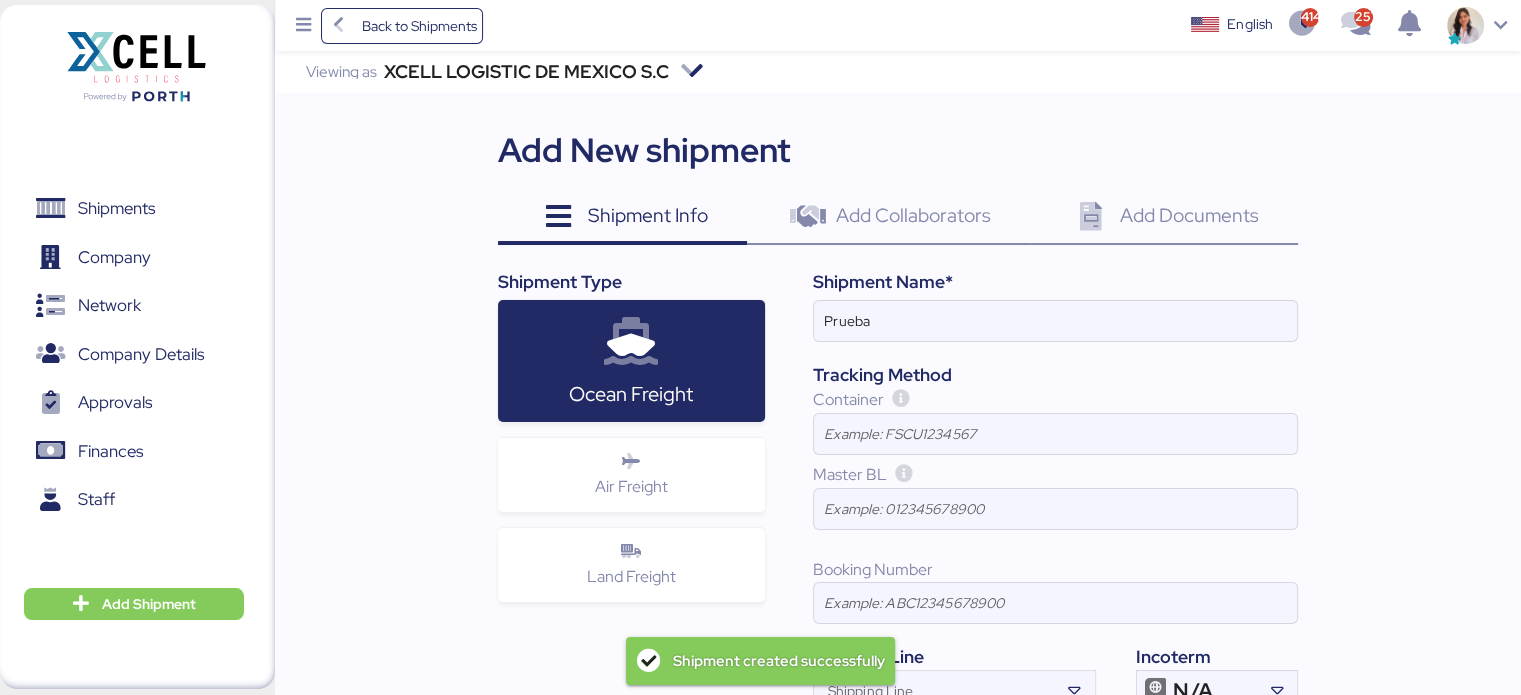 scroll, scrollTop: 108, scrollLeft: 0, axis: vertical 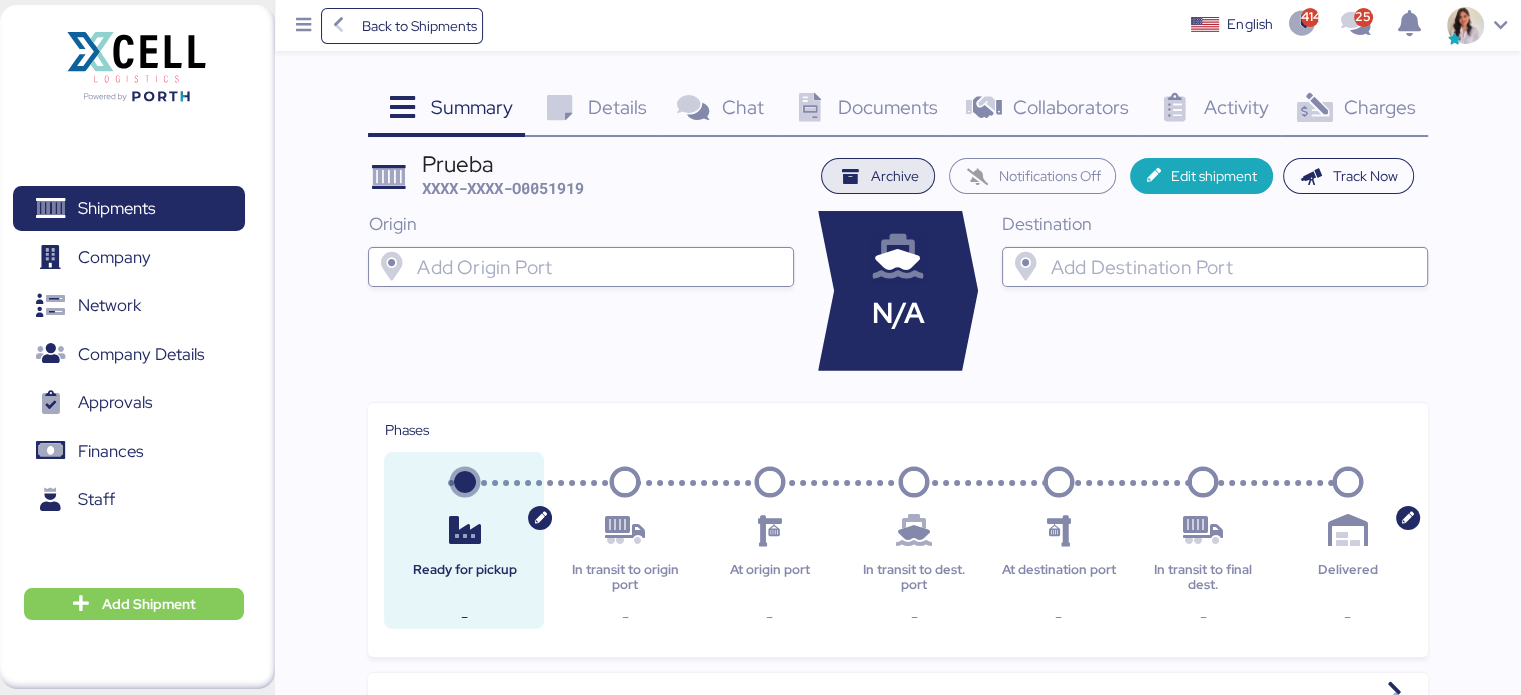 click at bounding box center [849, 178] 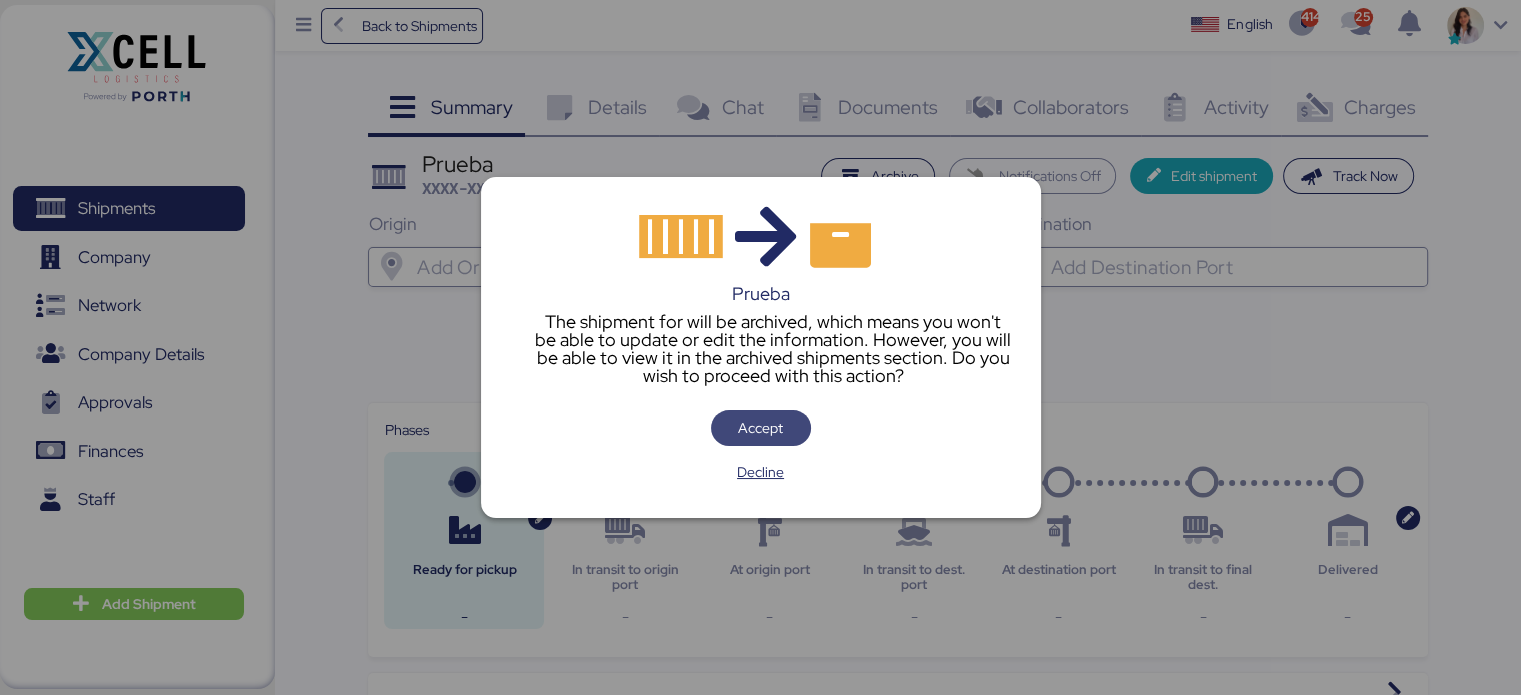 click on "Accept" at bounding box center (760, 428) 